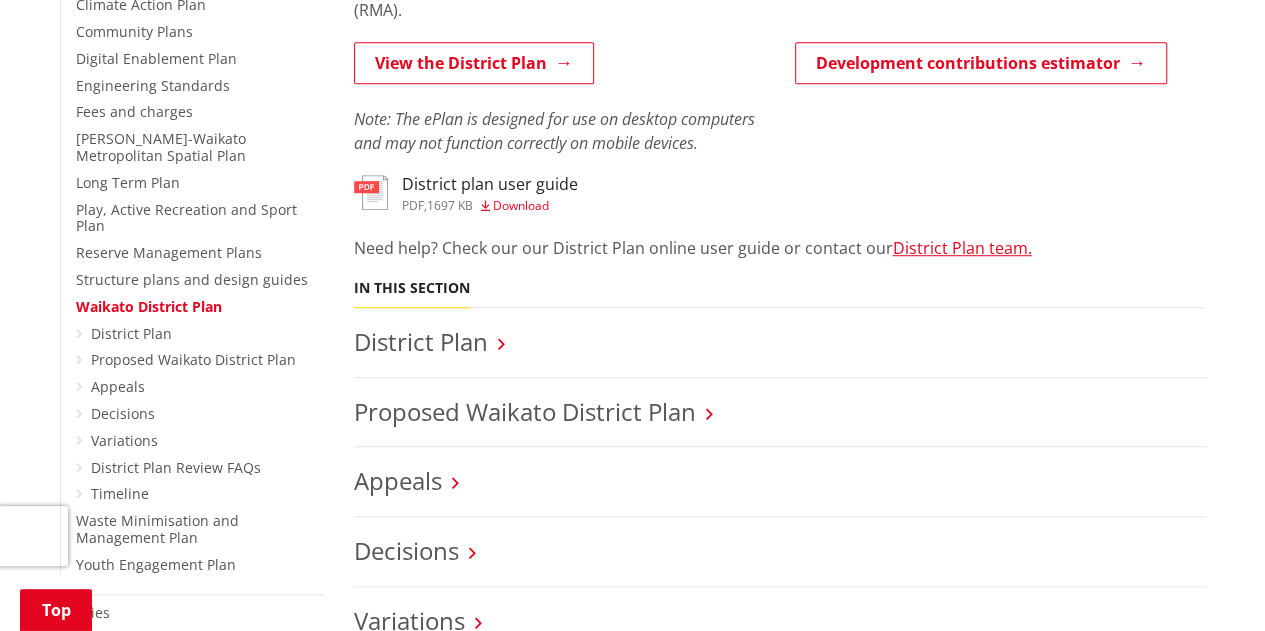 scroll, scrollTop: 630, scrollLeft: 0, axis: vertical 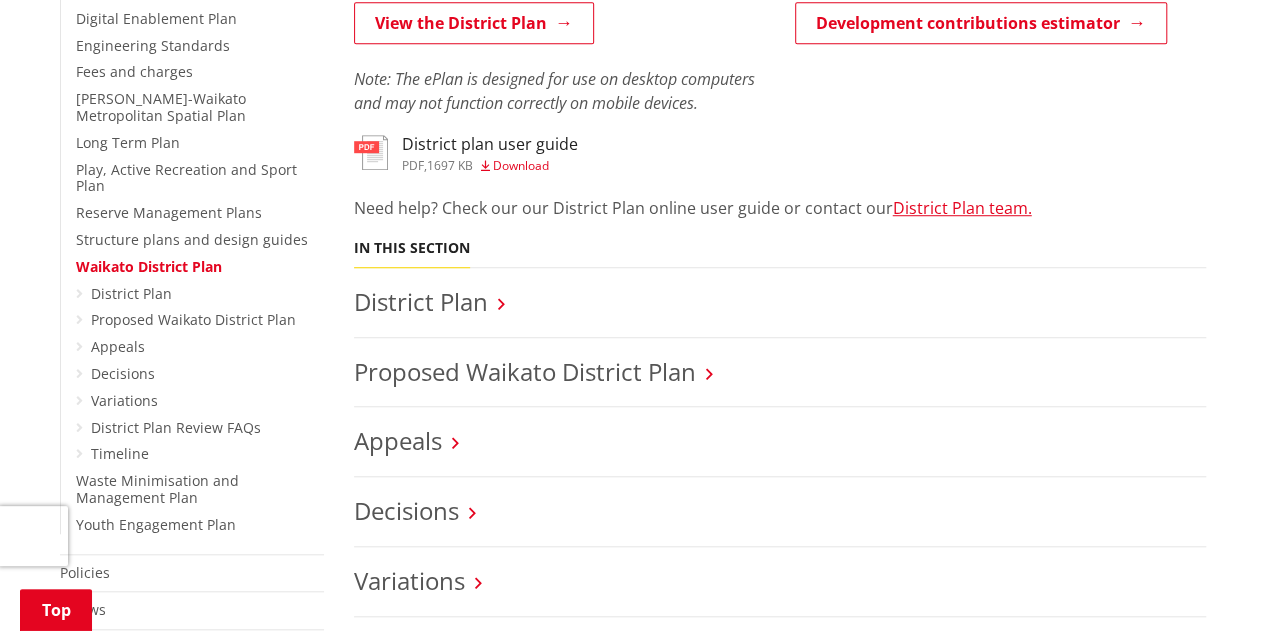click on "Download" at bounding box center [521, 165] 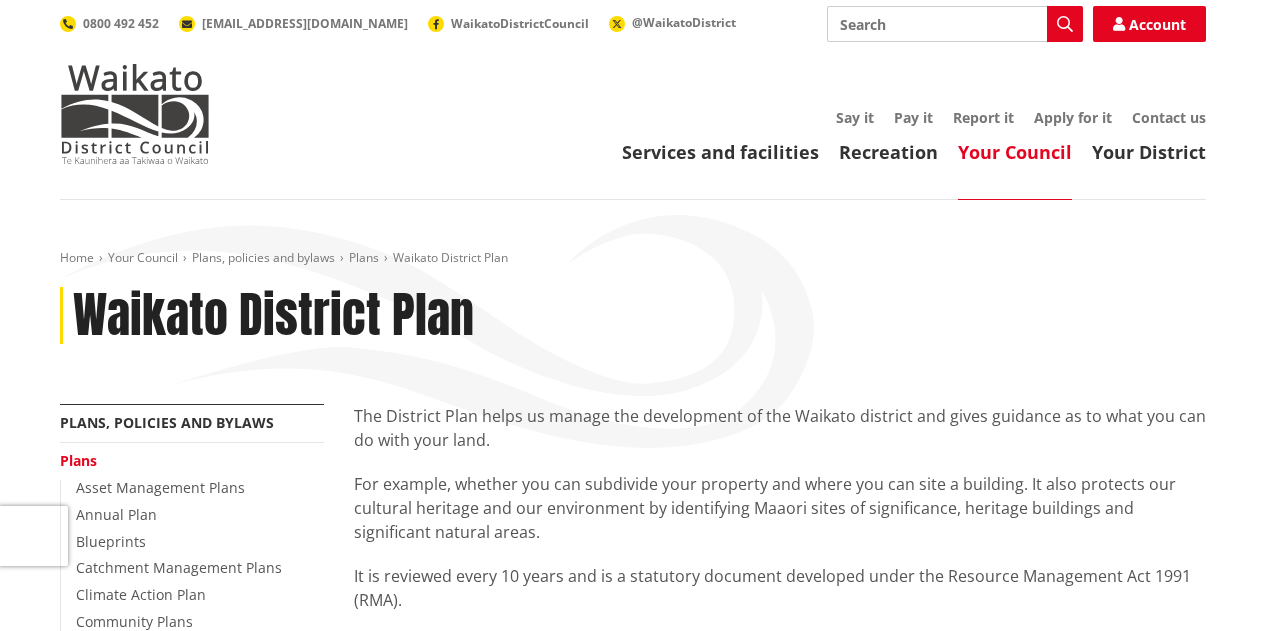 scroll, scrollTop: 632, scrollLeft: 0, axis: vertical 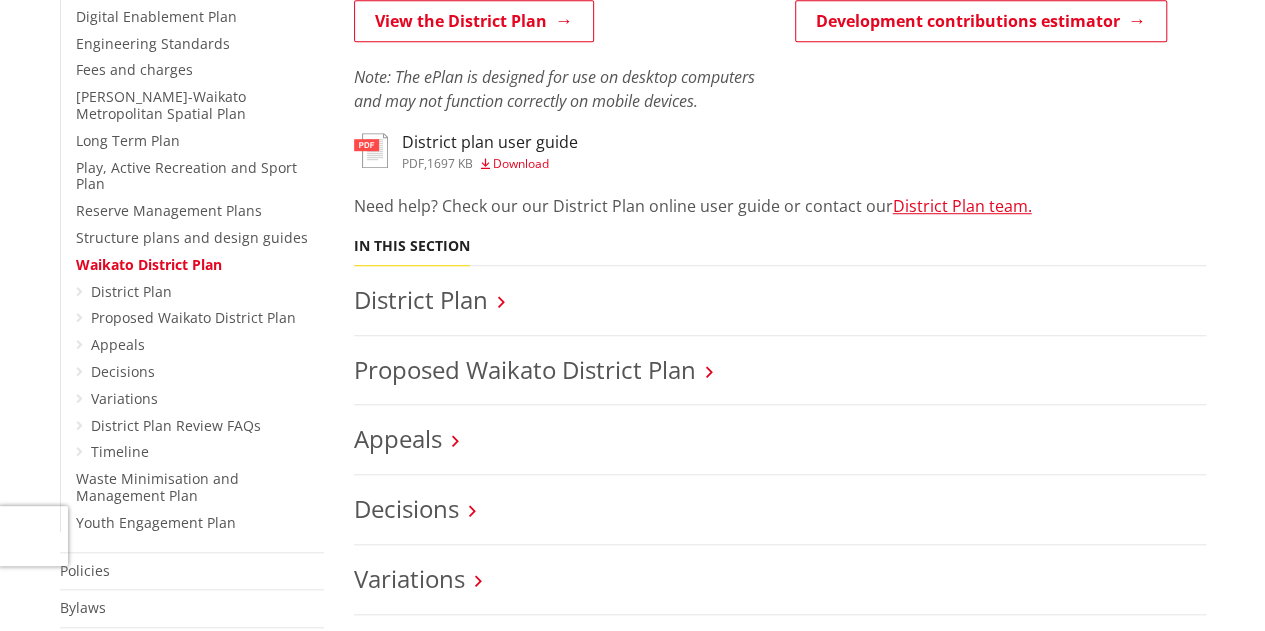 click on "Appeals" at bounding box center [780, 440] 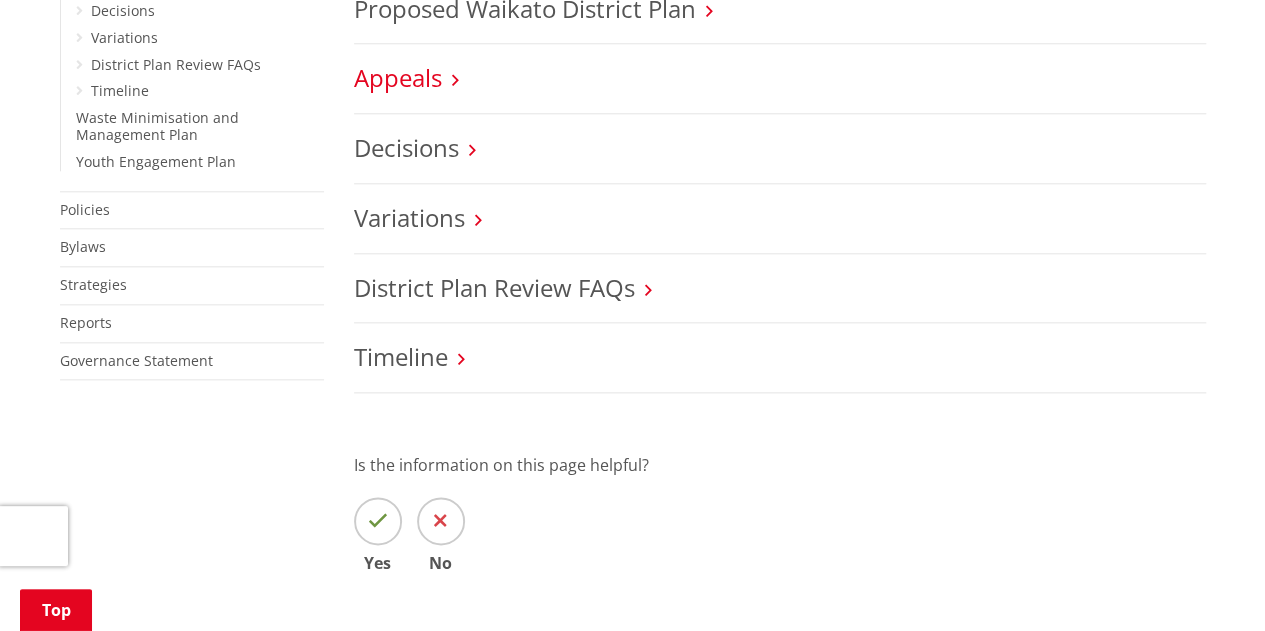 scroll, scrollTop: 992, scrollLeft: 0, axis: vertical 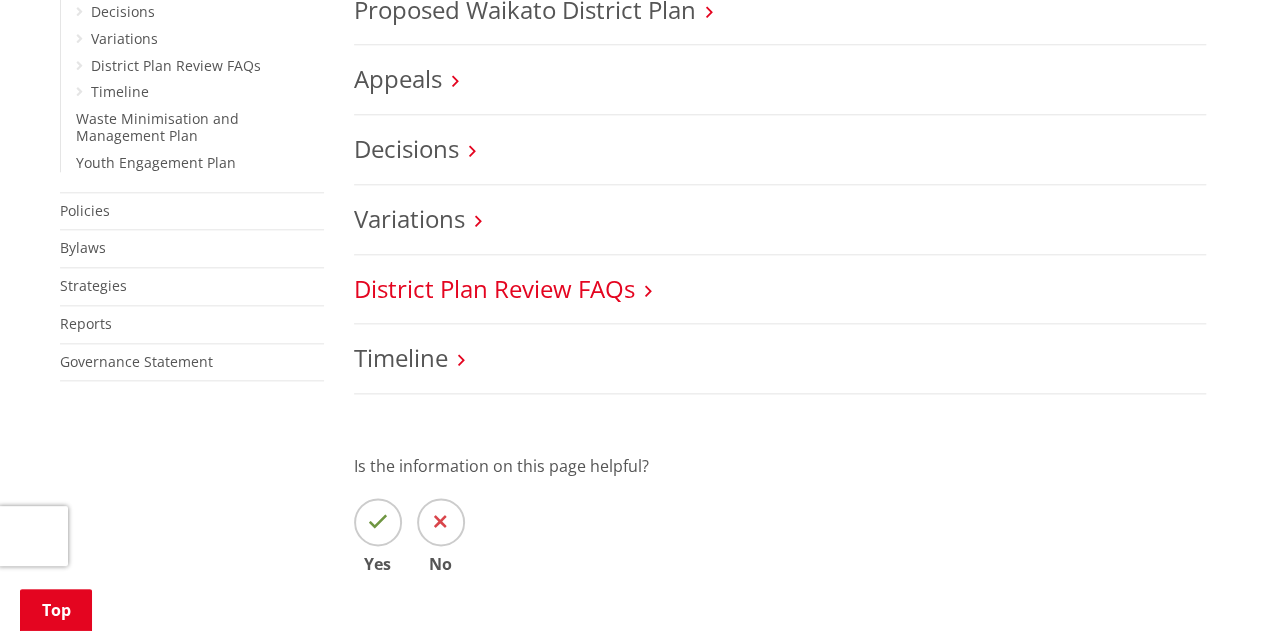 click on "District Plan Review FAQs" at bounding box center [494, 288] 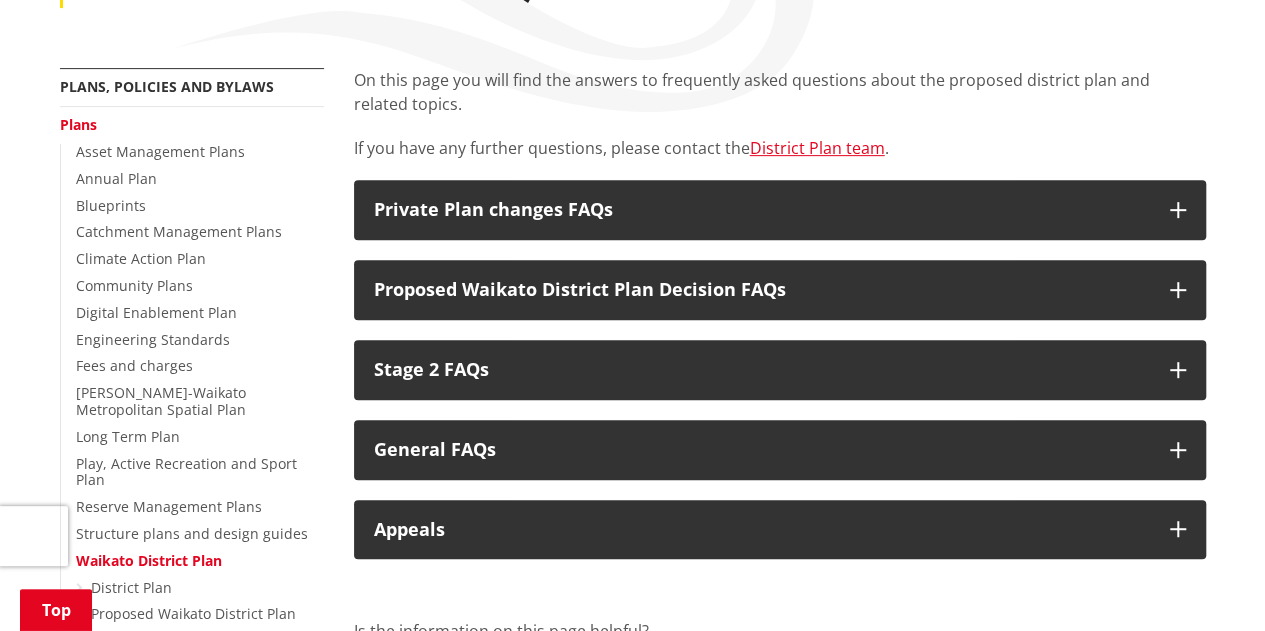 scroll, scrollTop: 337, scrollLeft: 0, axis: vertical 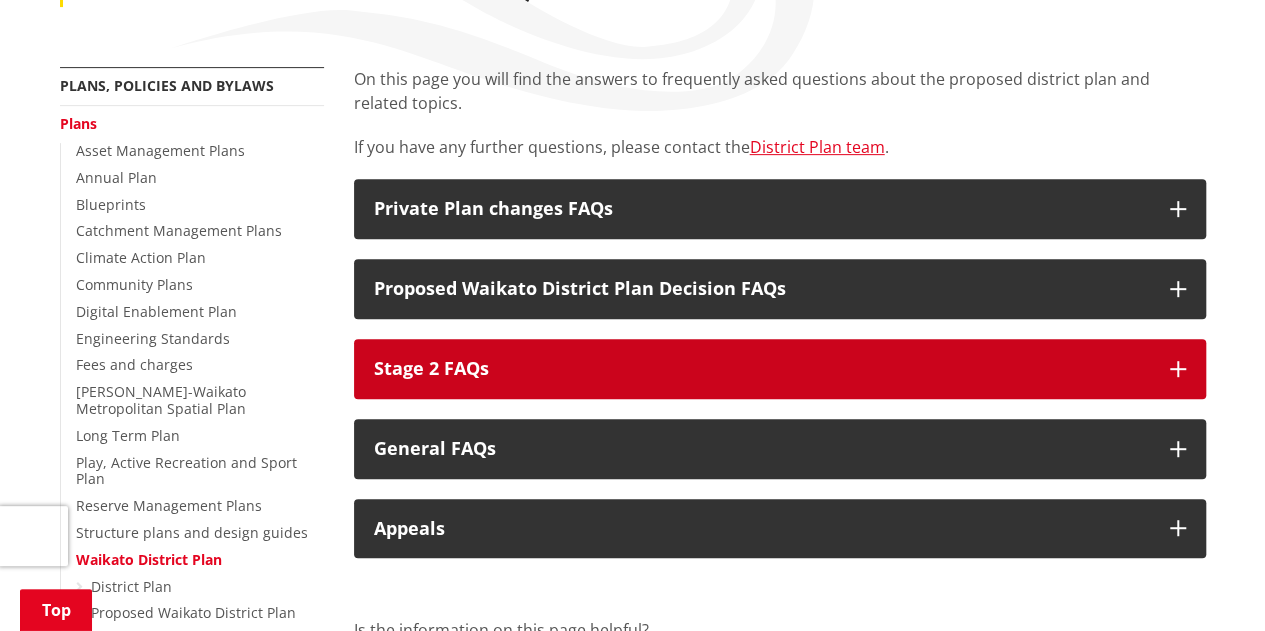 click on "Stage 2 FAQs" at bounding box center [762, 369] 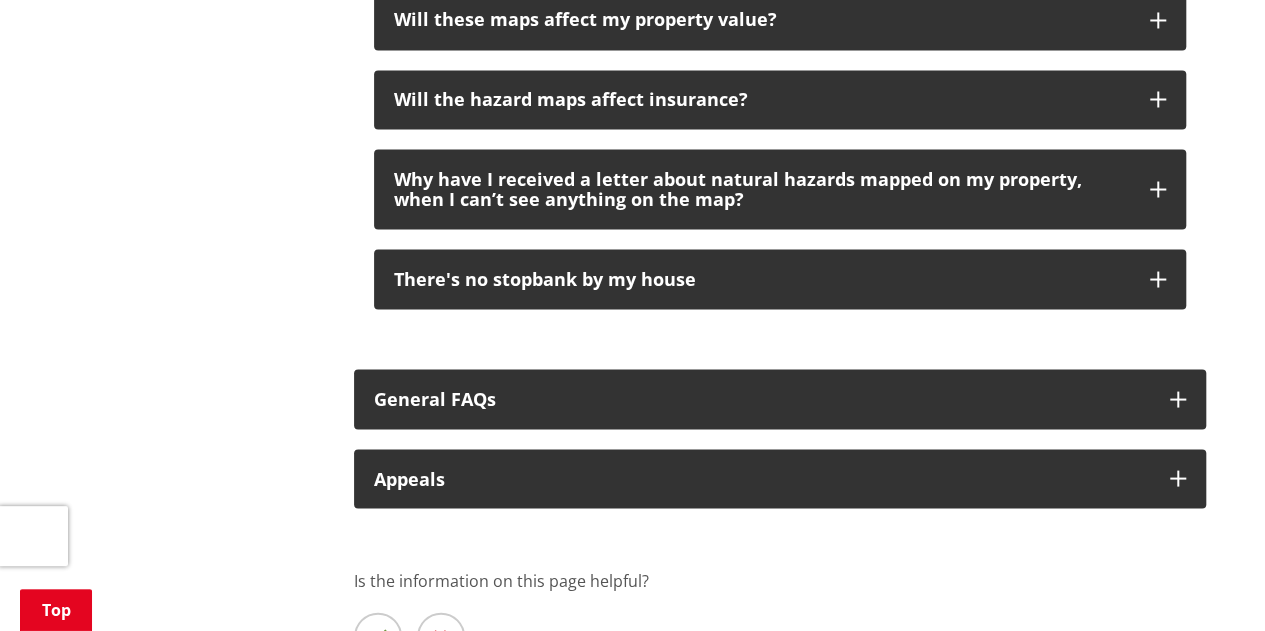 scroll, scrollTop: 1785, scrollLeft: 0, axis: vertical 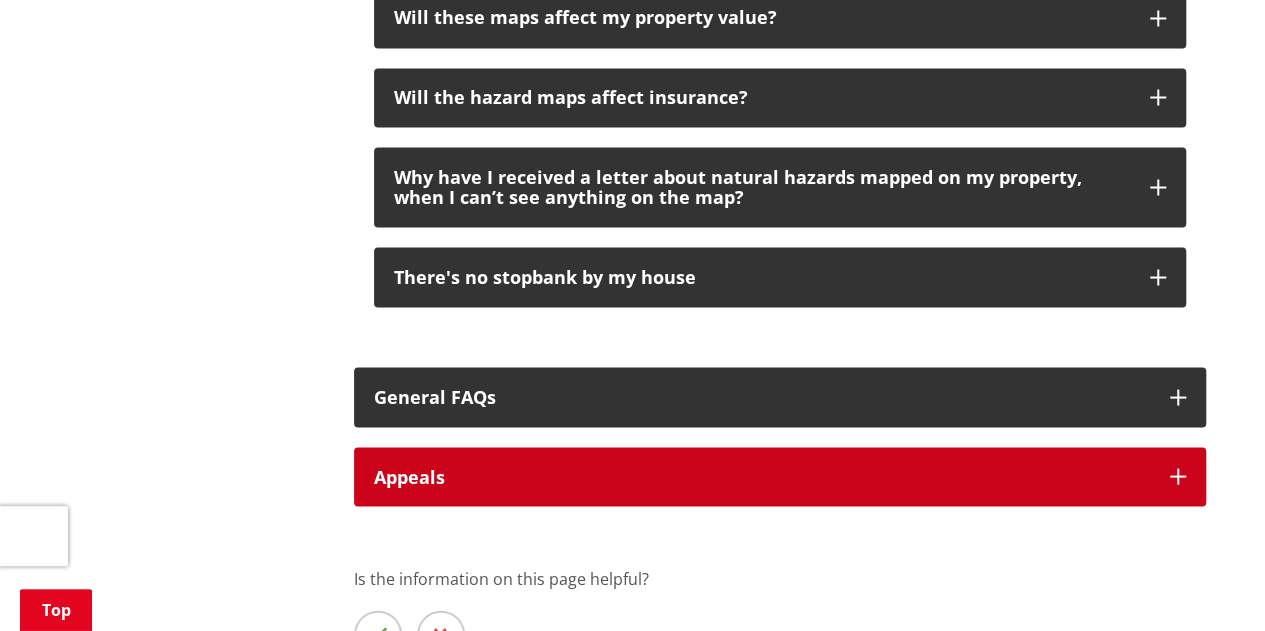 click on "Appeals" at bounding box center [762, 477] 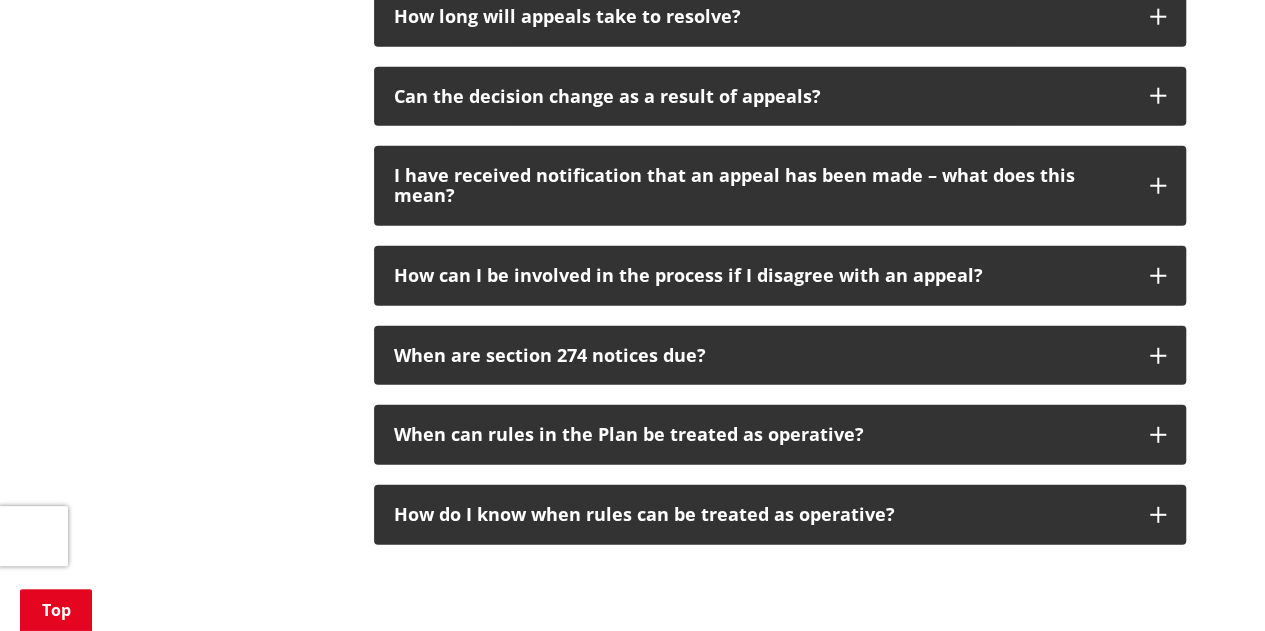 scroll, scrollTop: 2572, scrollLeft: 0, axis: vertical 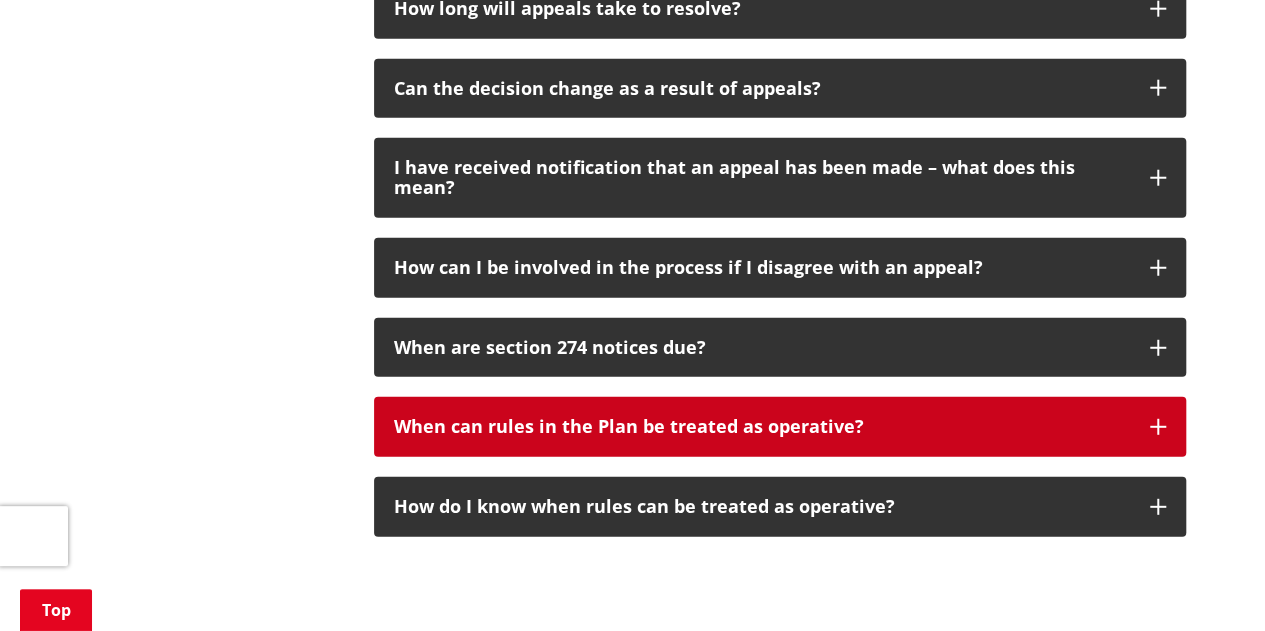 click on "When can rules in the Plan be treated as operative?" at bounding box center [780, 427] 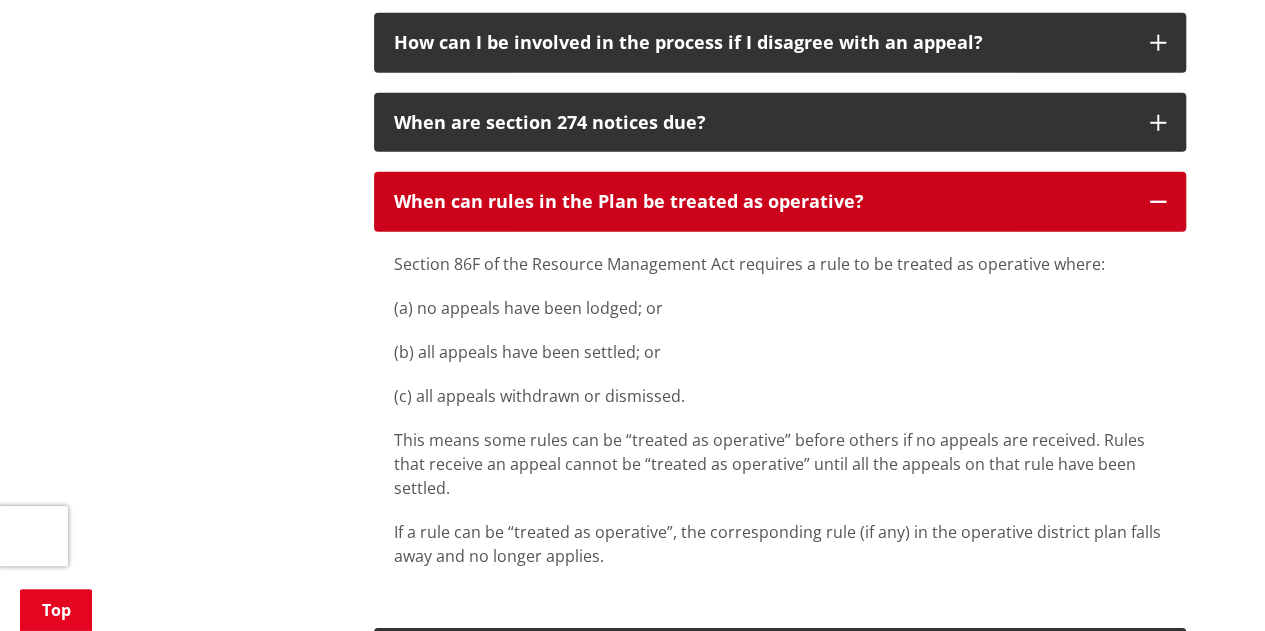 scroll, scrollTop: 2831, scrollLeft: 0, axis: vertical 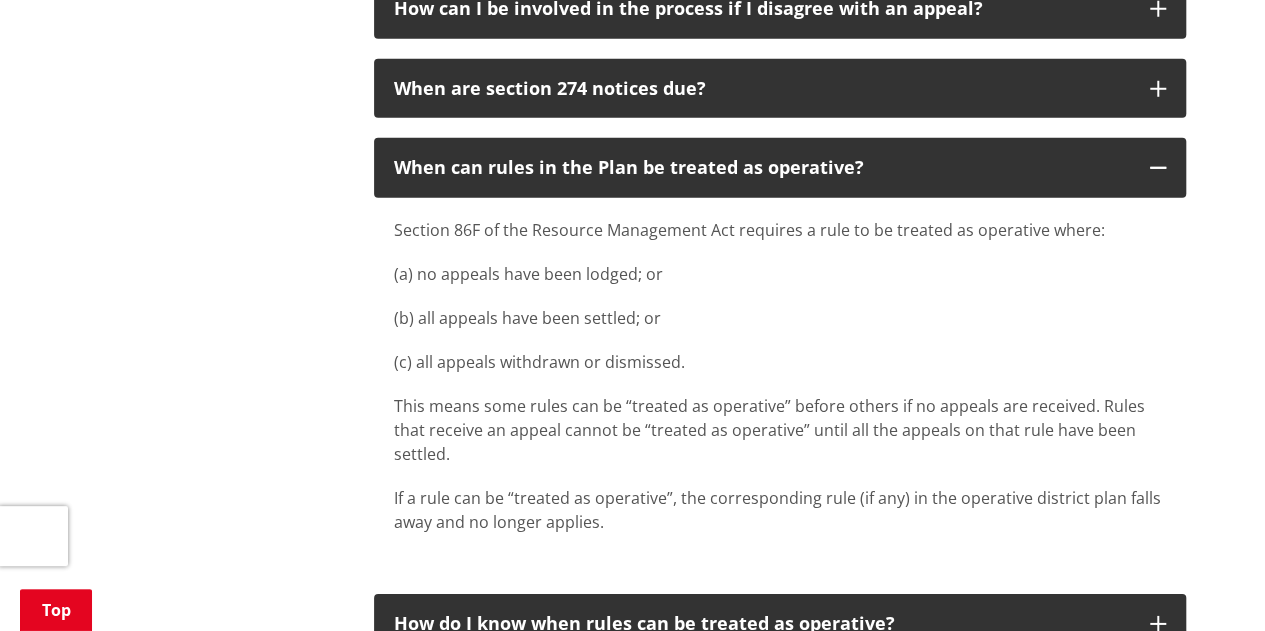 drag, startPoint x: 393, startPoint y: 205, endPoint x: 498, endPoint y: 267, distance: 121.93851 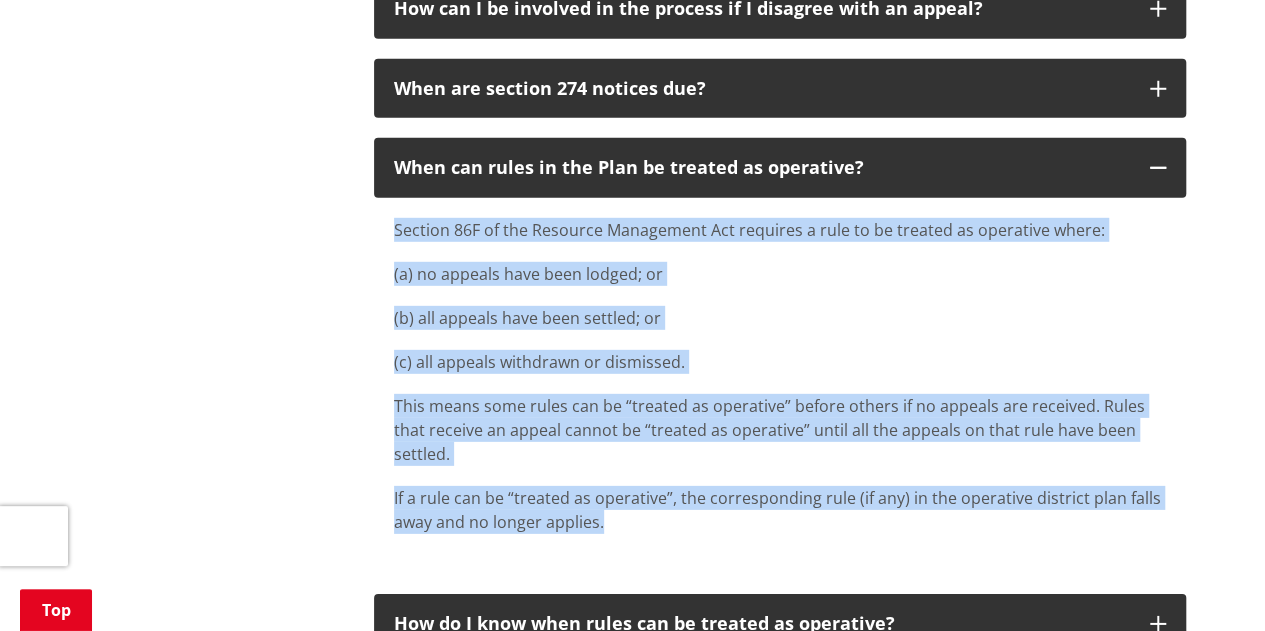 drag, startPoint x: 392, startPoint y: 209, endPoint x: 613, endPoint y: 510, distance: 373.41934 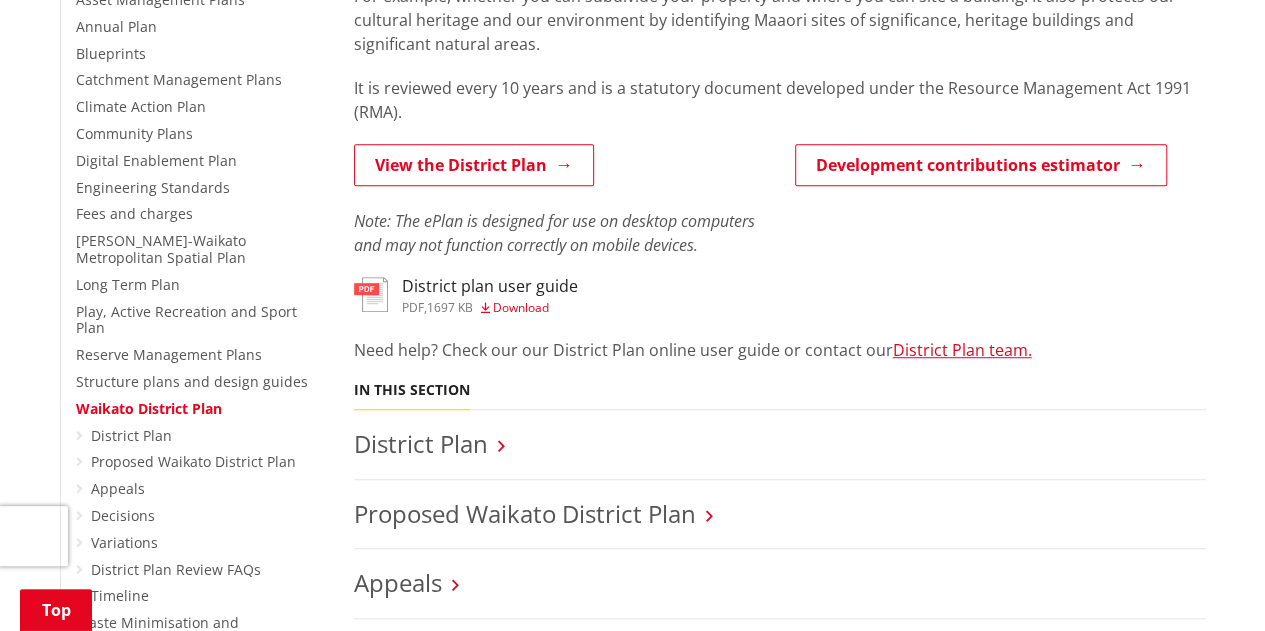 scroll, scrollTop: 502, scrollLeft: 0, axis: vertical 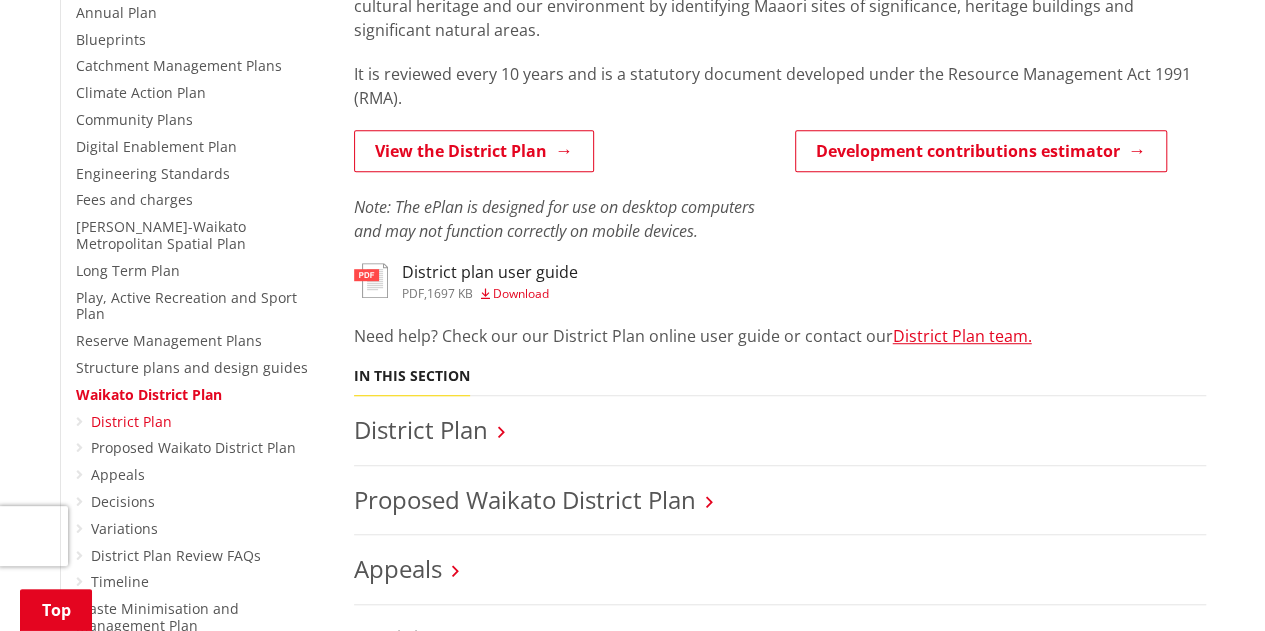 click on "District Plan" at bounding box center (131, 421) 